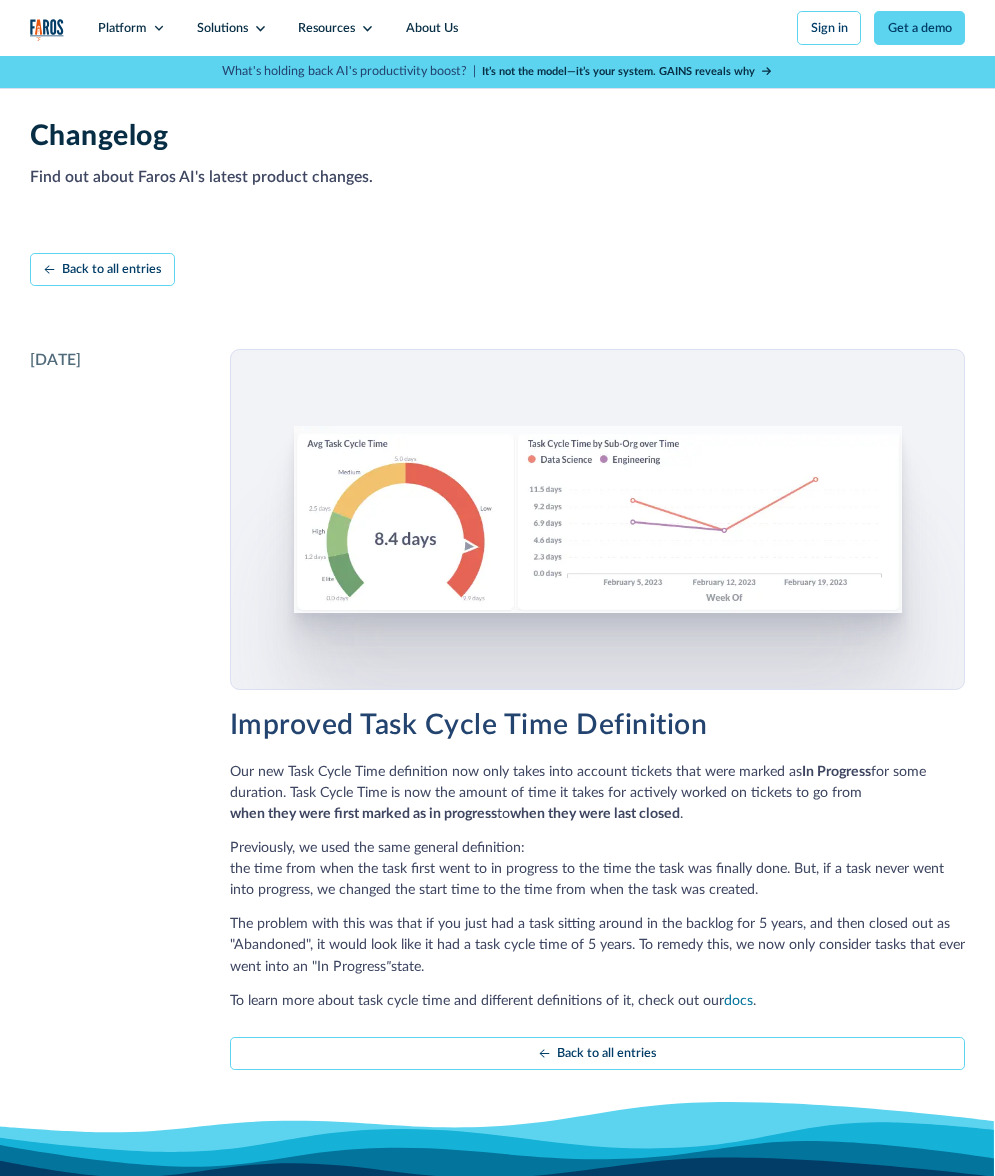 scroll, scrollTop: 0, scrollLeft: 0, axis: both 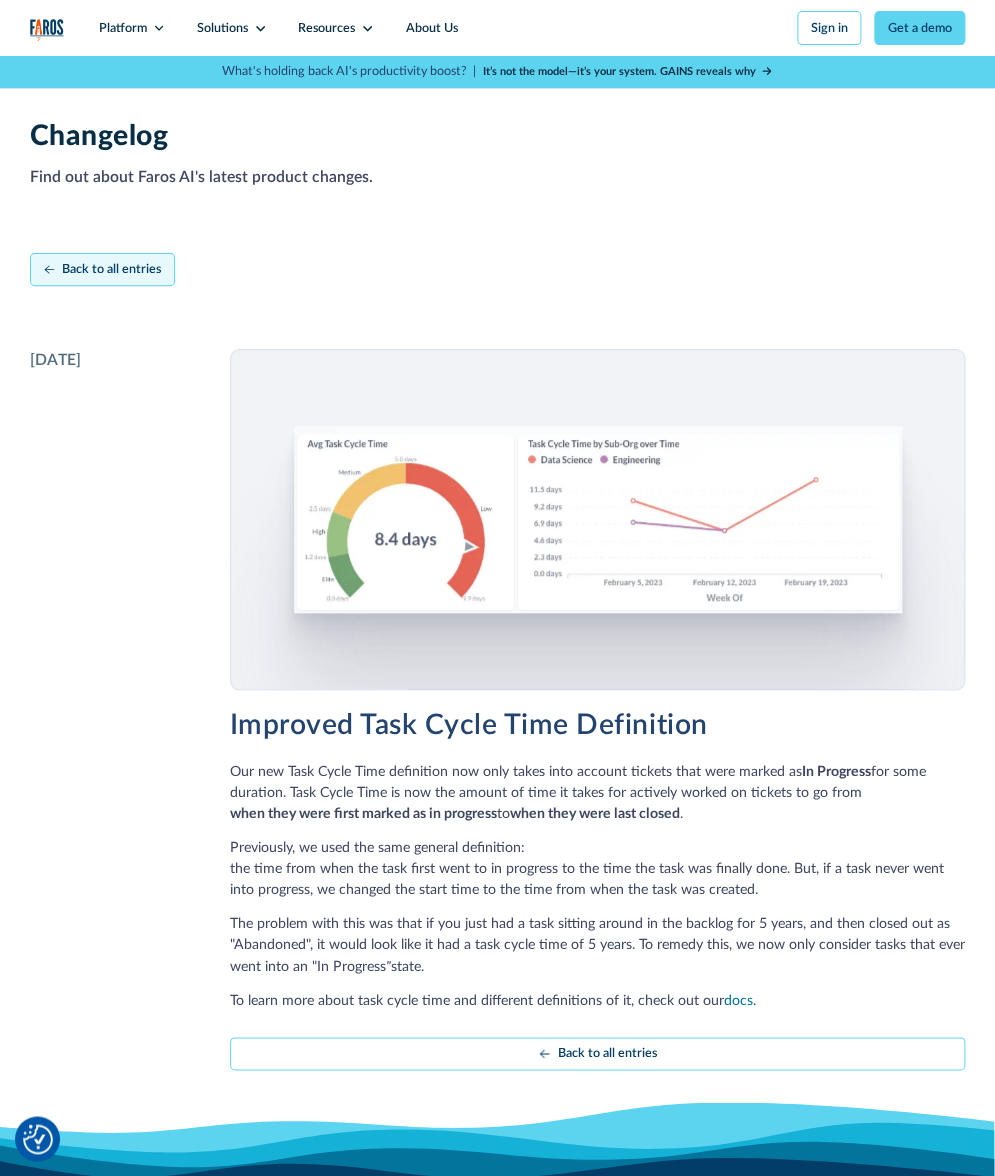 click on "Back to all entries" at bounding box center [111, 269] 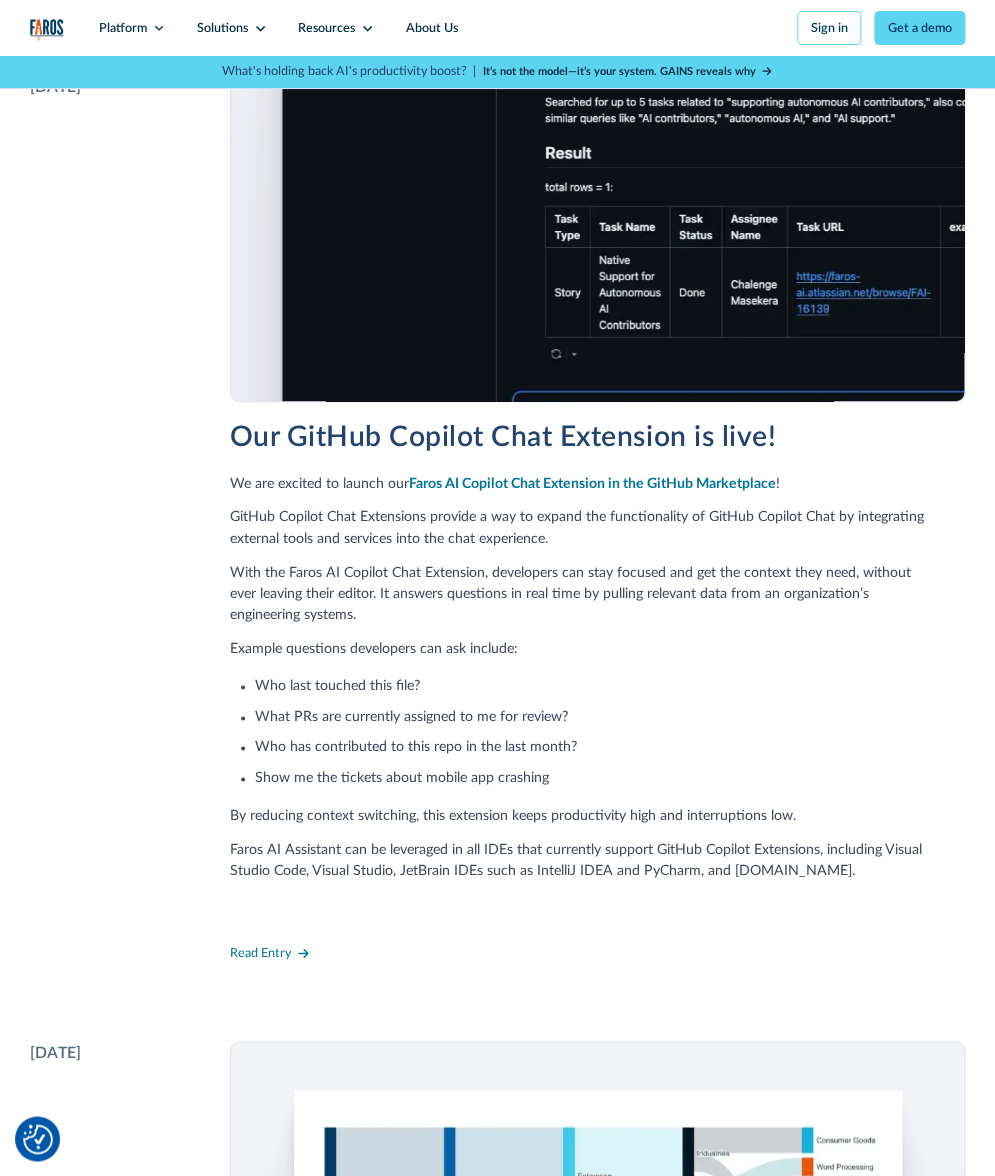 scroll, scrollTop: 338, scrollLeft: 0, axis: vertical 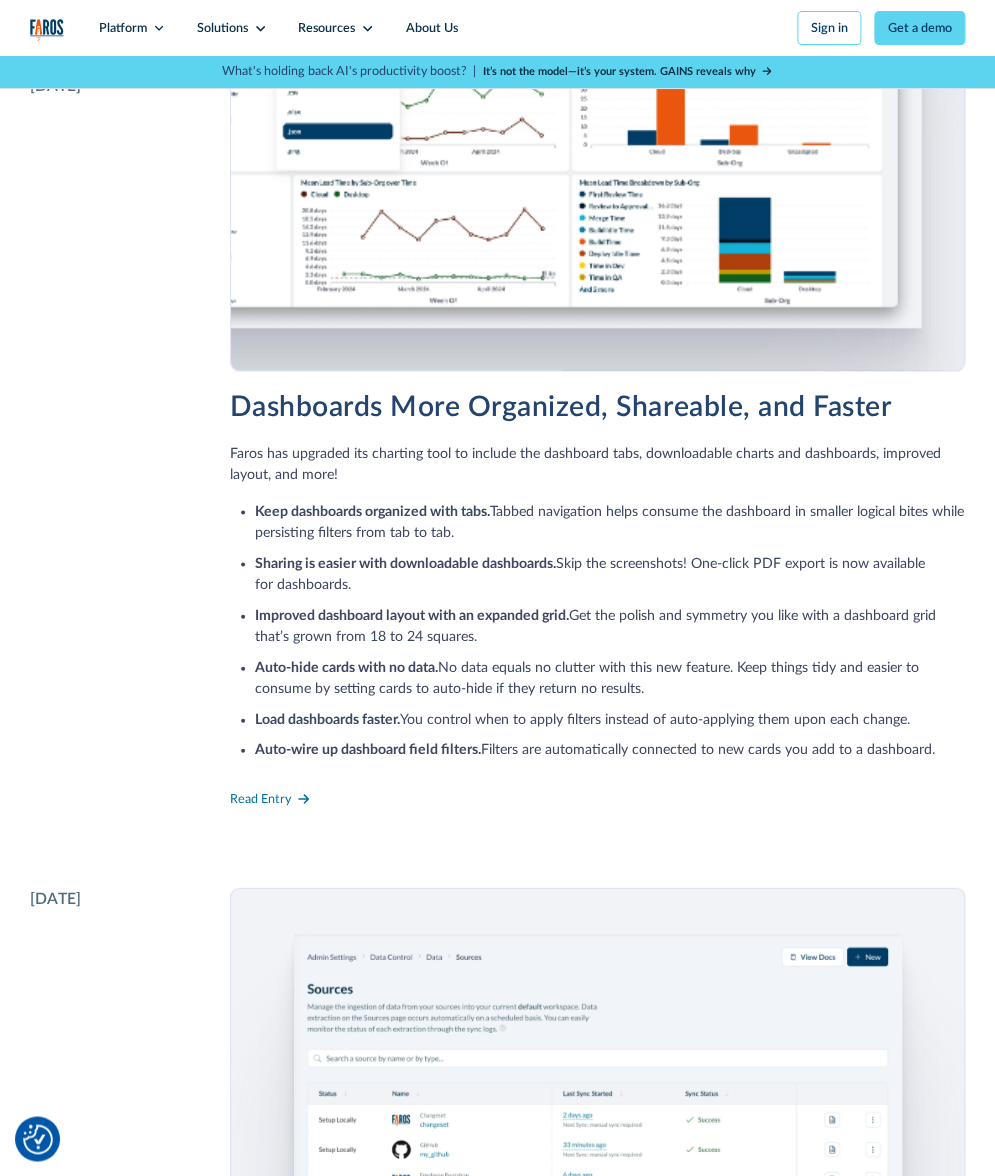 click at bounding box center (465, 75) 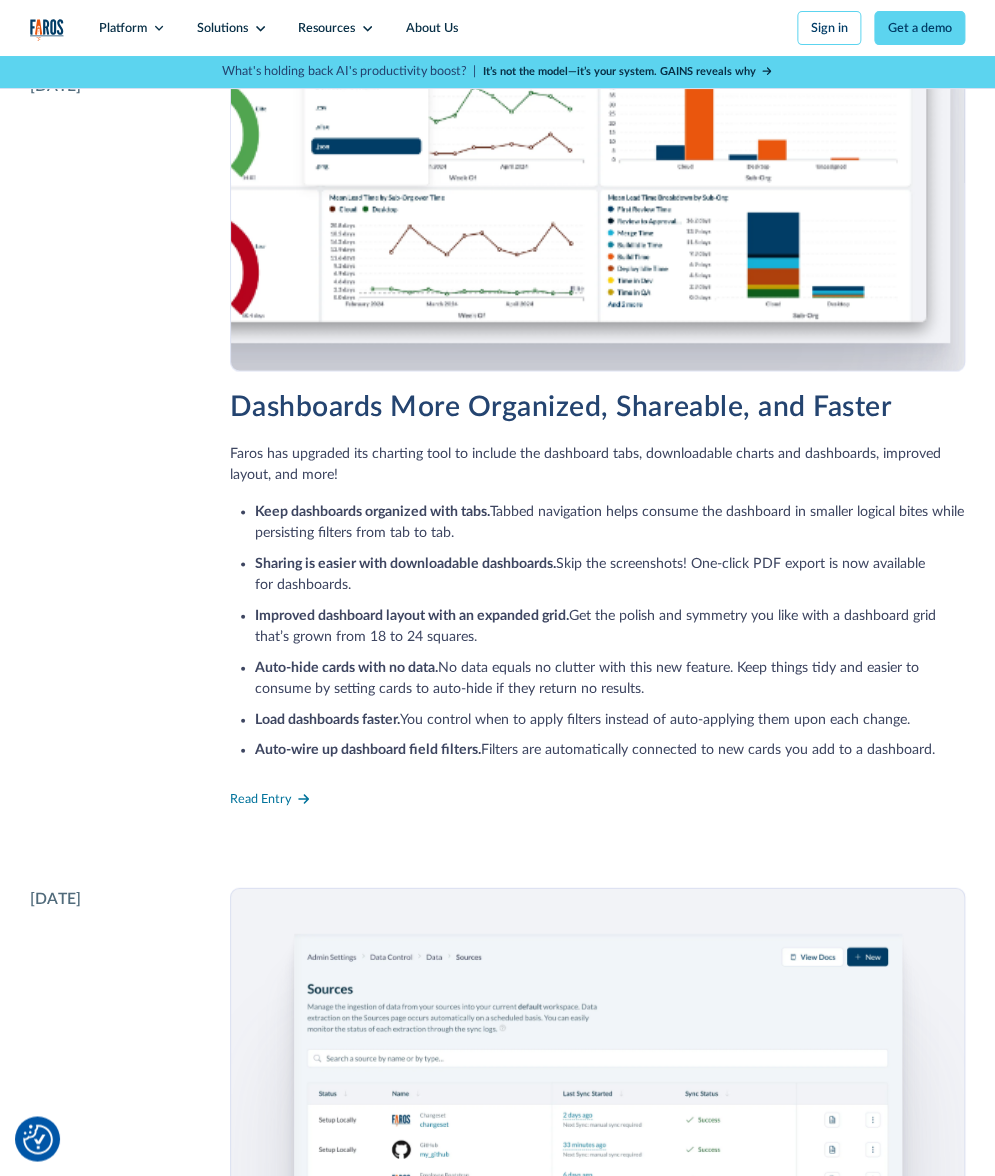 click at bounding box center (493, 90) 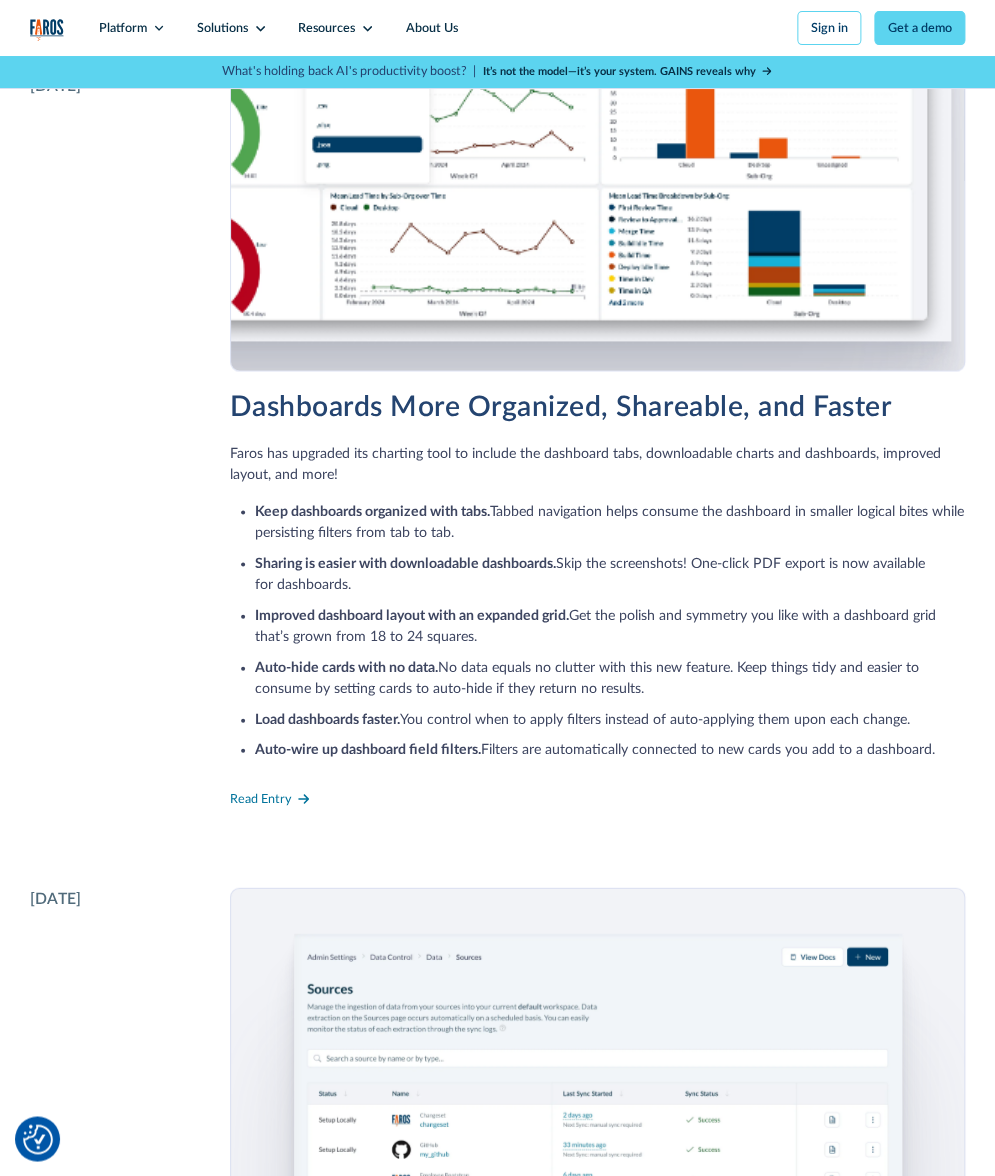 click at bounding box center [494, 88] 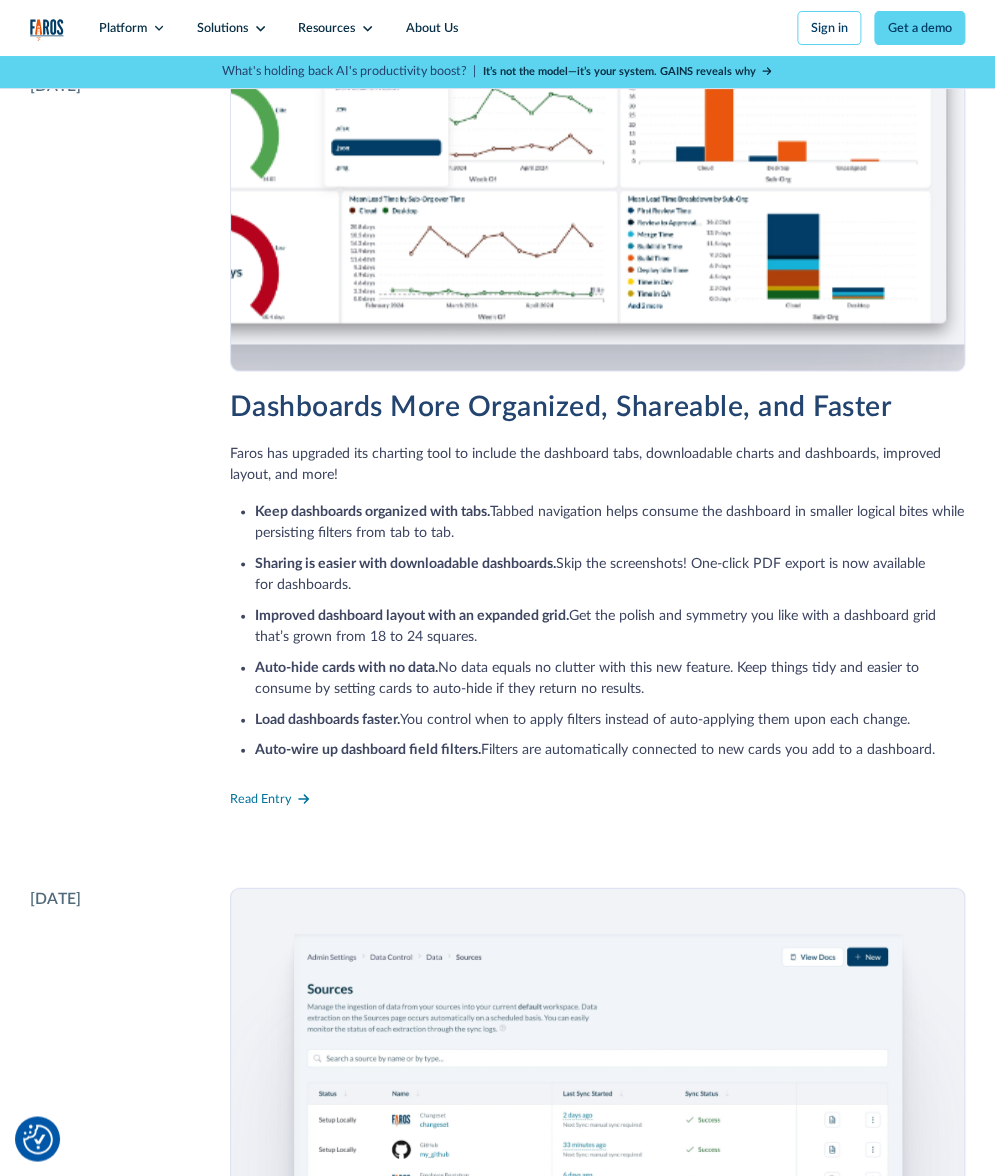 click at bounding box center (513, 91) 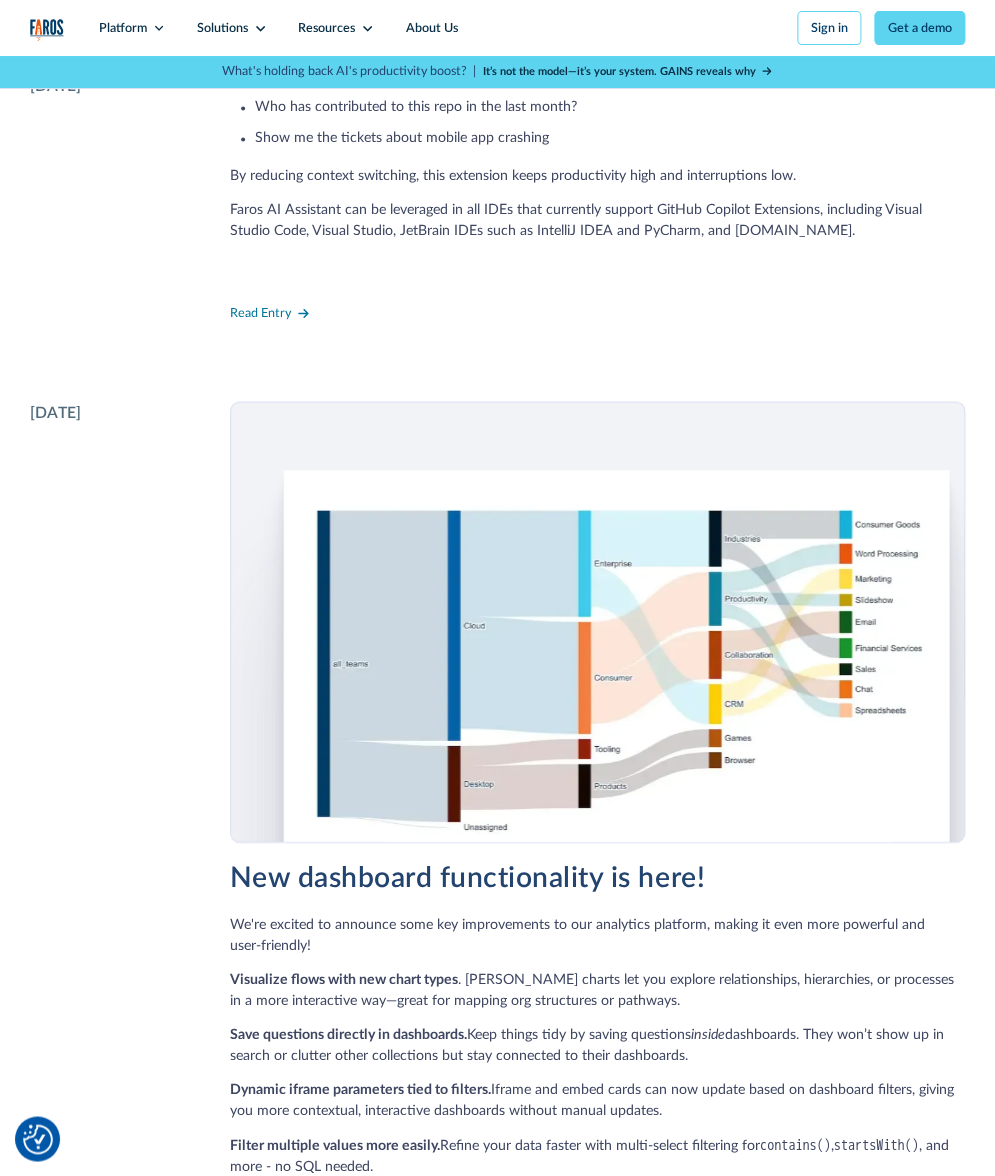 scroll, scrollTop: 930, scrollLeft: 0, axis: vertical 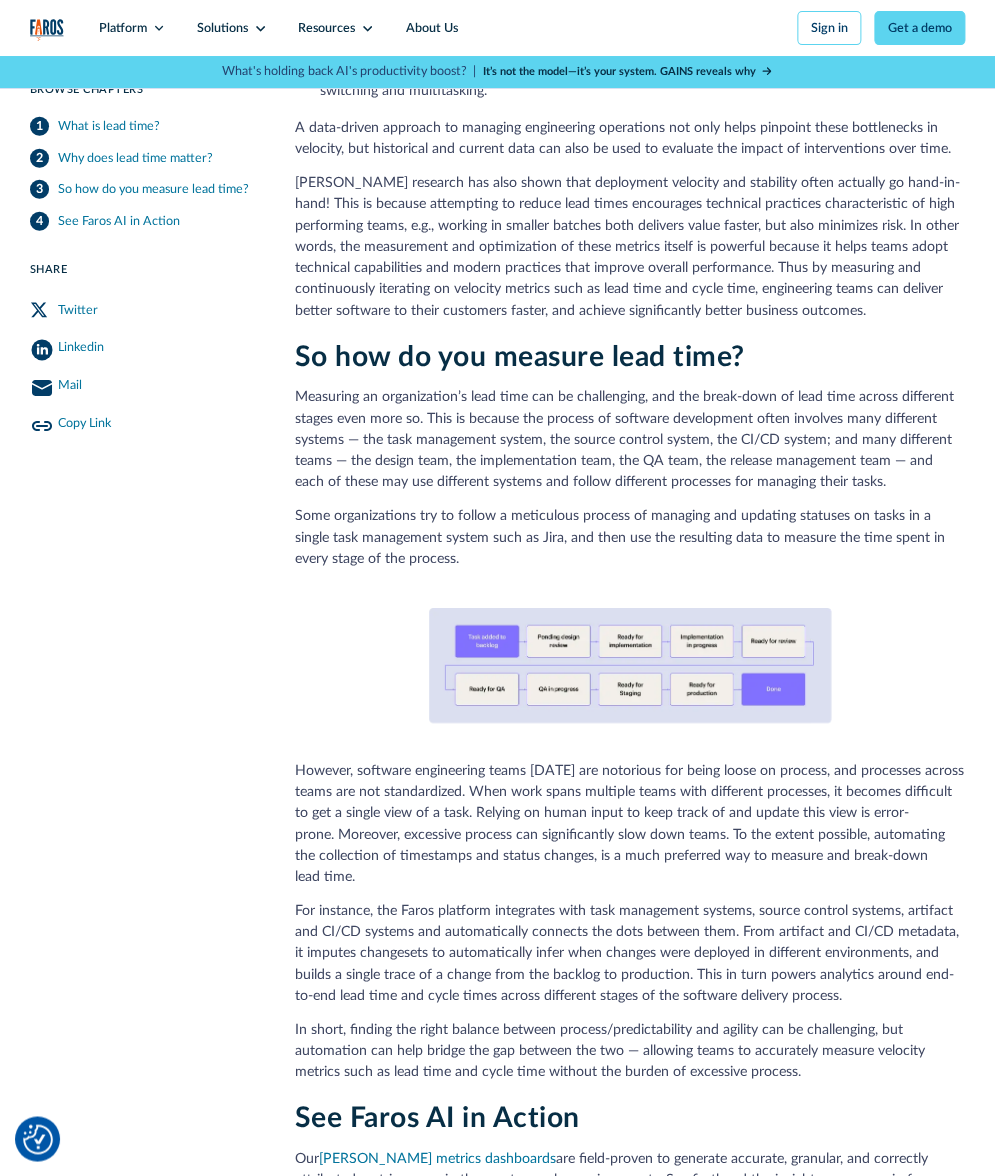 click at bounding box center [630, 665] 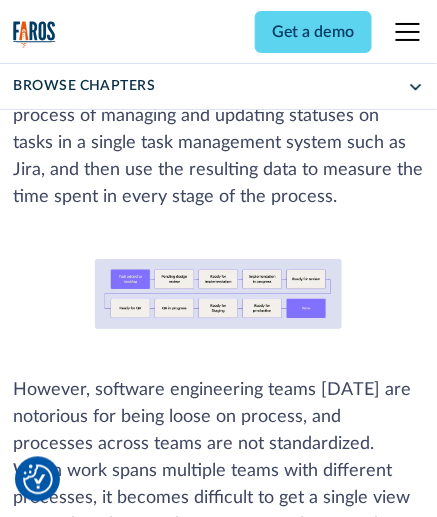 scroll, scrollTop: 4175, scrollLeft: 0, axis: vertical 